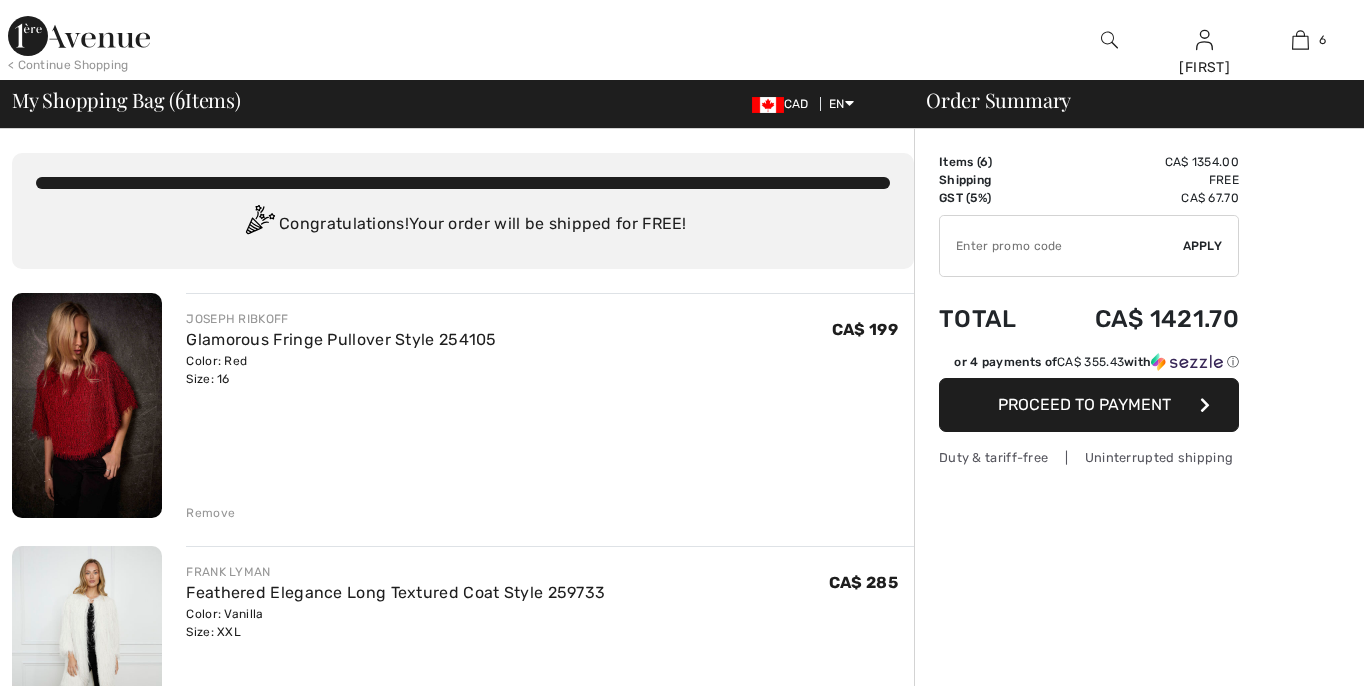 scroll, scrollTop: 0, scrollLeft: 0, axis: both 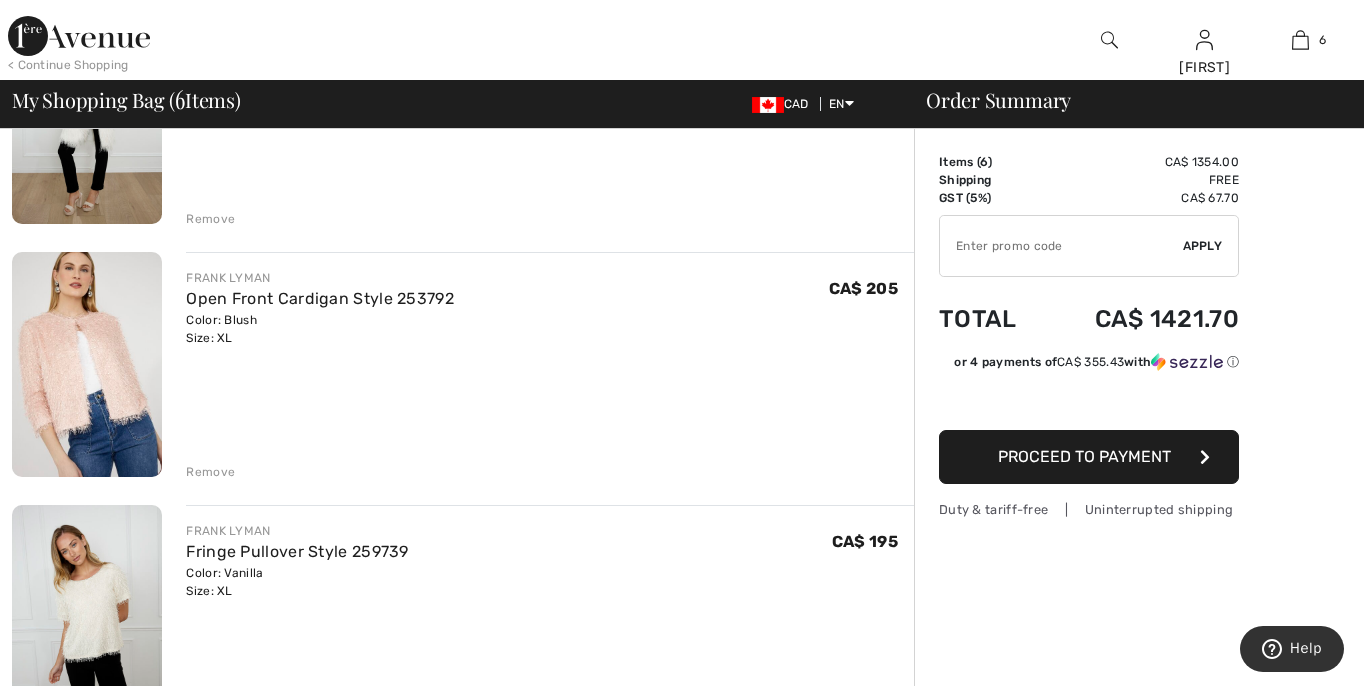 click on "Remove" at bounding box center [210, 472] 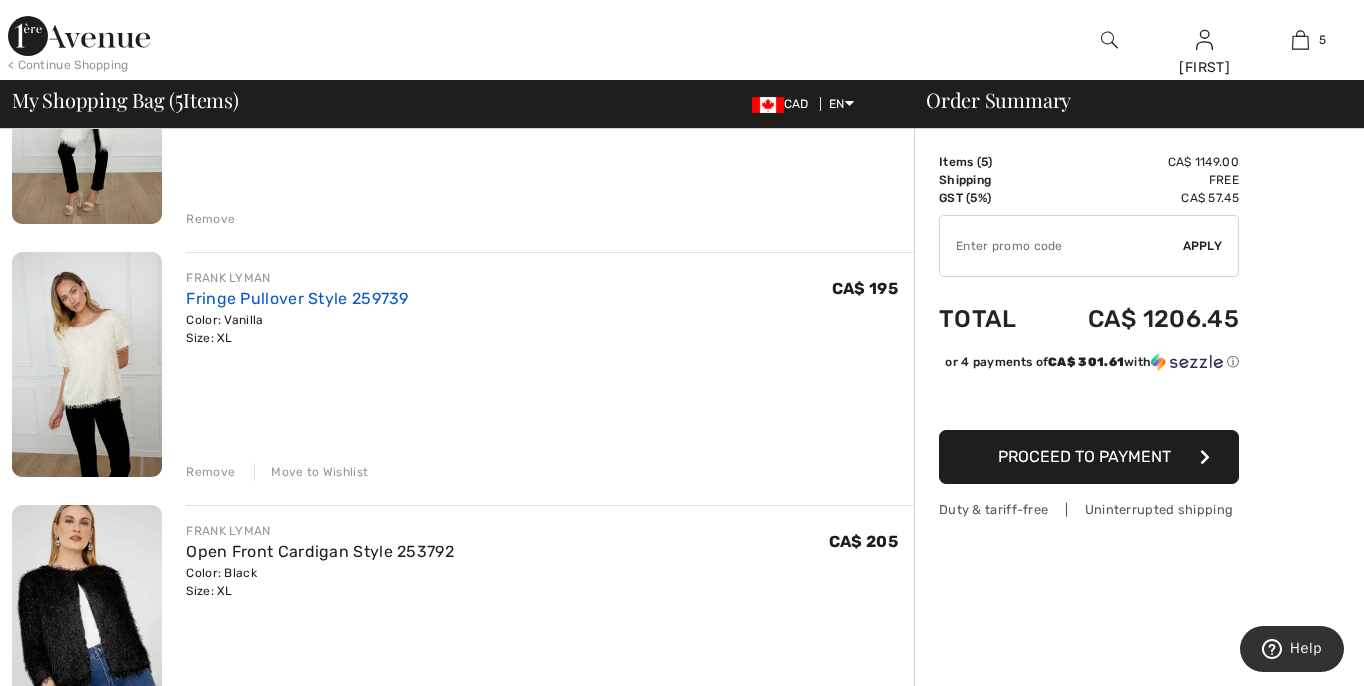 click on "Fringe Pullover Style 259739" at bounding box center [297, 298] 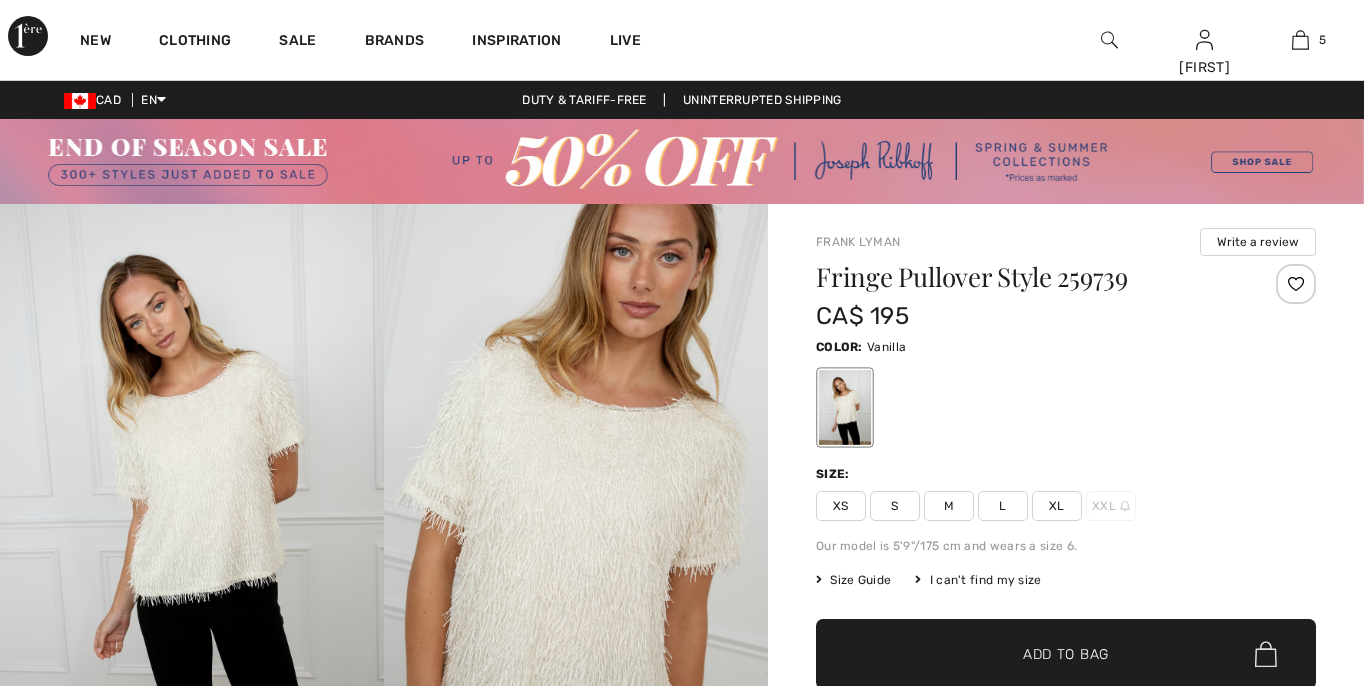 scroll, scrollTop: 0, scrollLeft: 0, axis: both 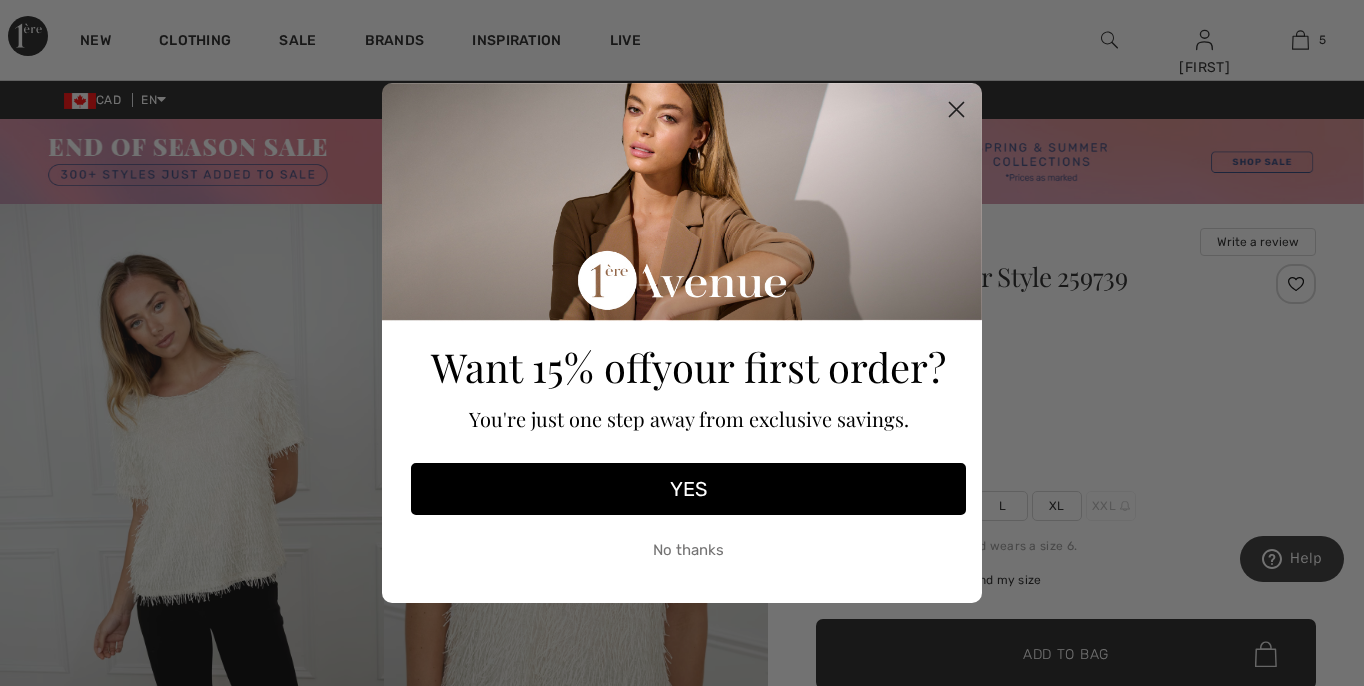 click 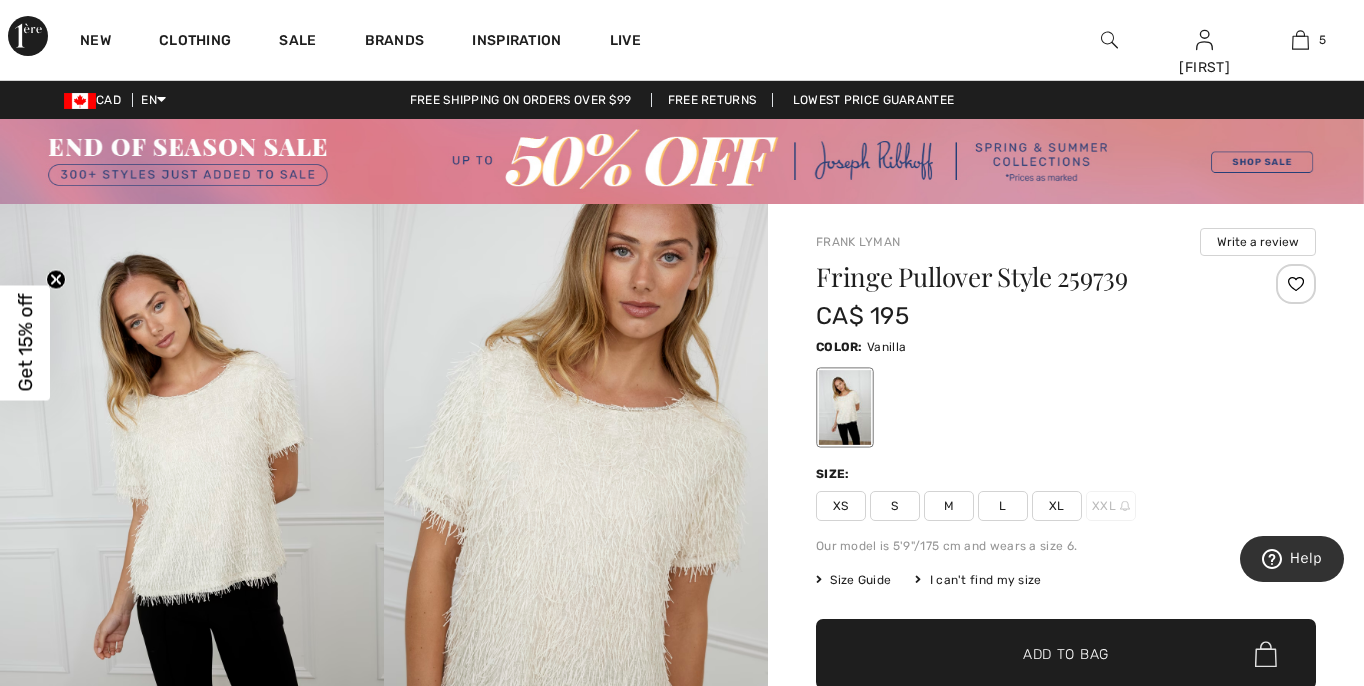 click on "XXL" at bounding box center (1111, 506) 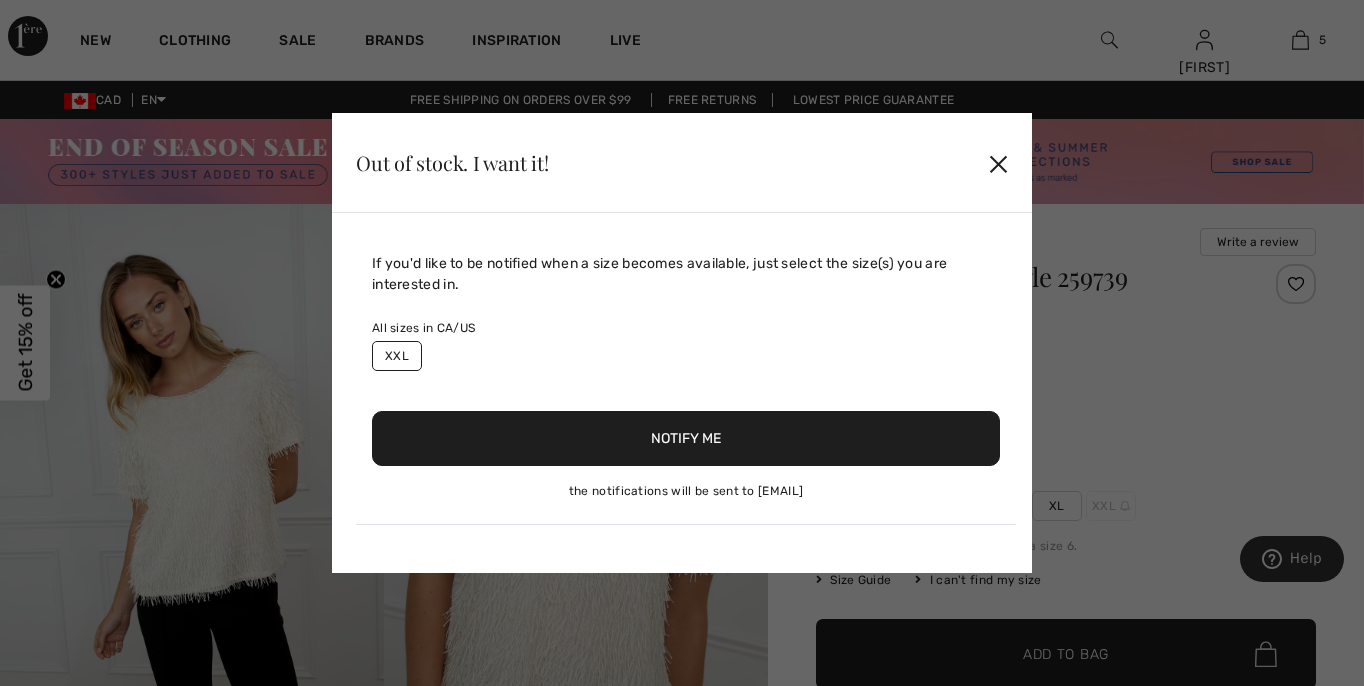 click at bounding box center [682, 343] 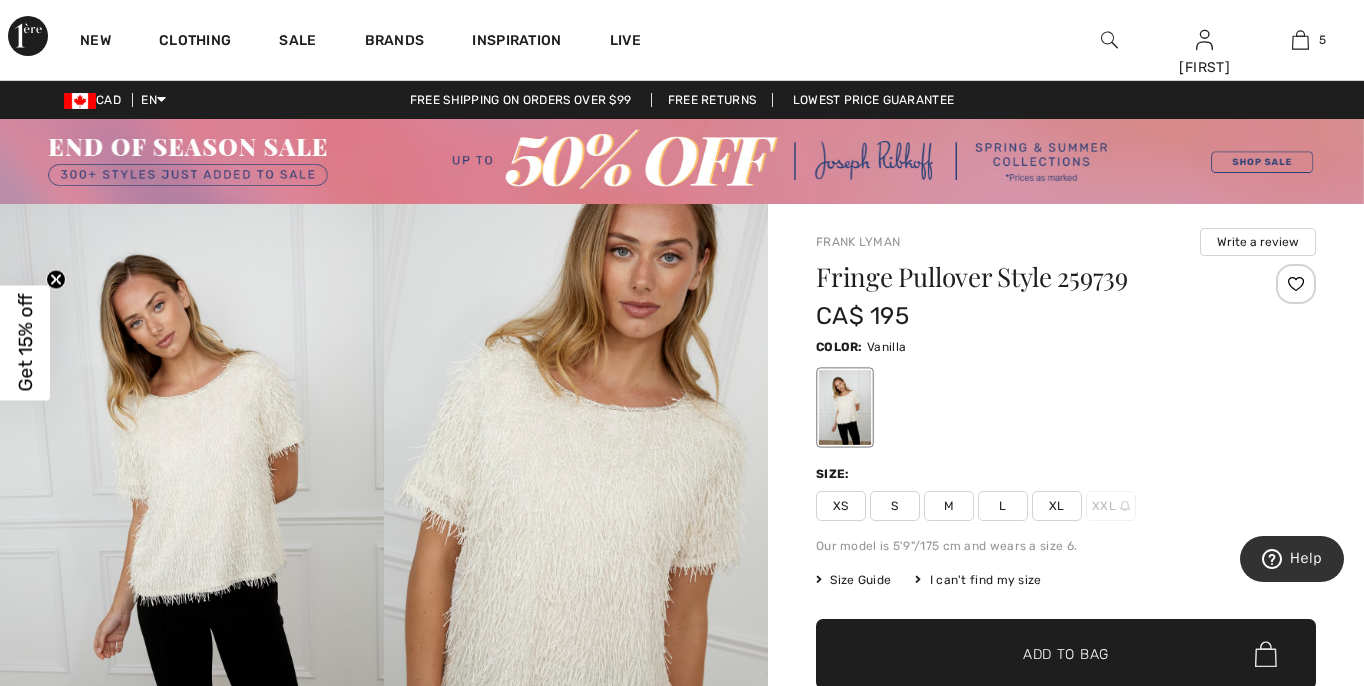 click on "XXL" at bounding box center (1111, 506) 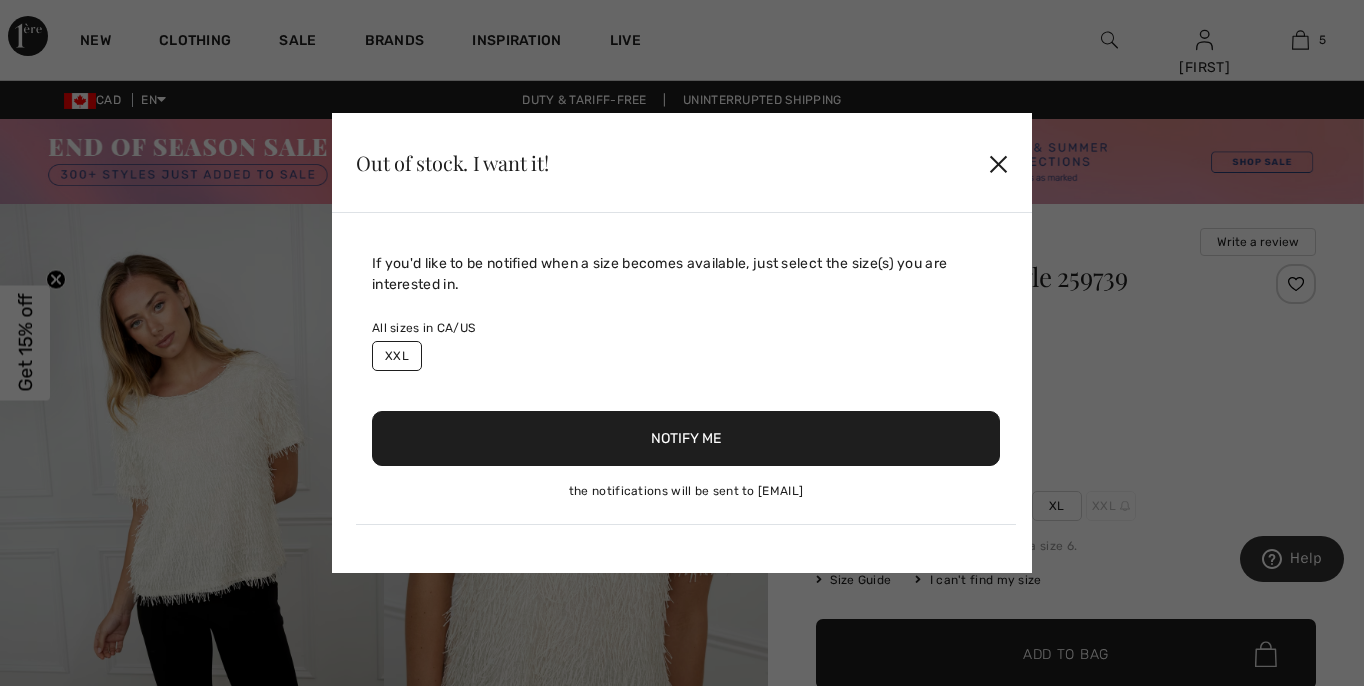 click on "Notify Me" at bounding box center (686, 438) 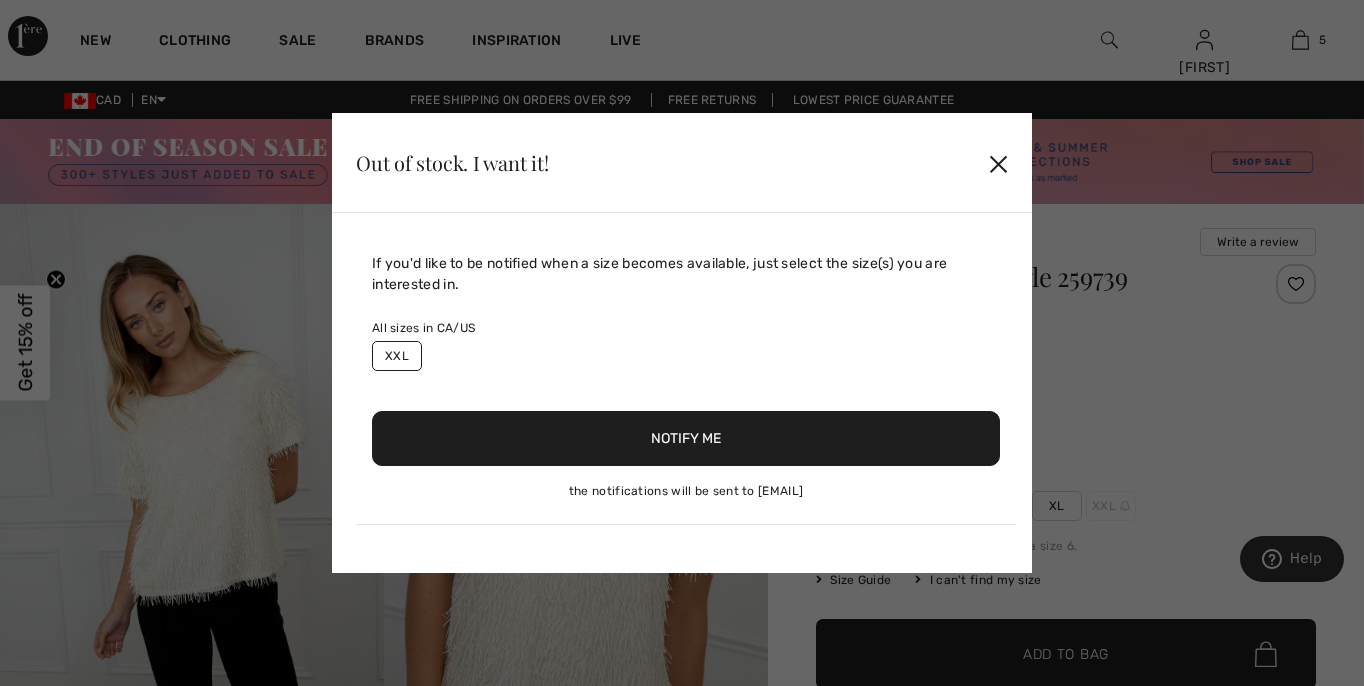click on "Notify Me" at bounding box center [686, 438] 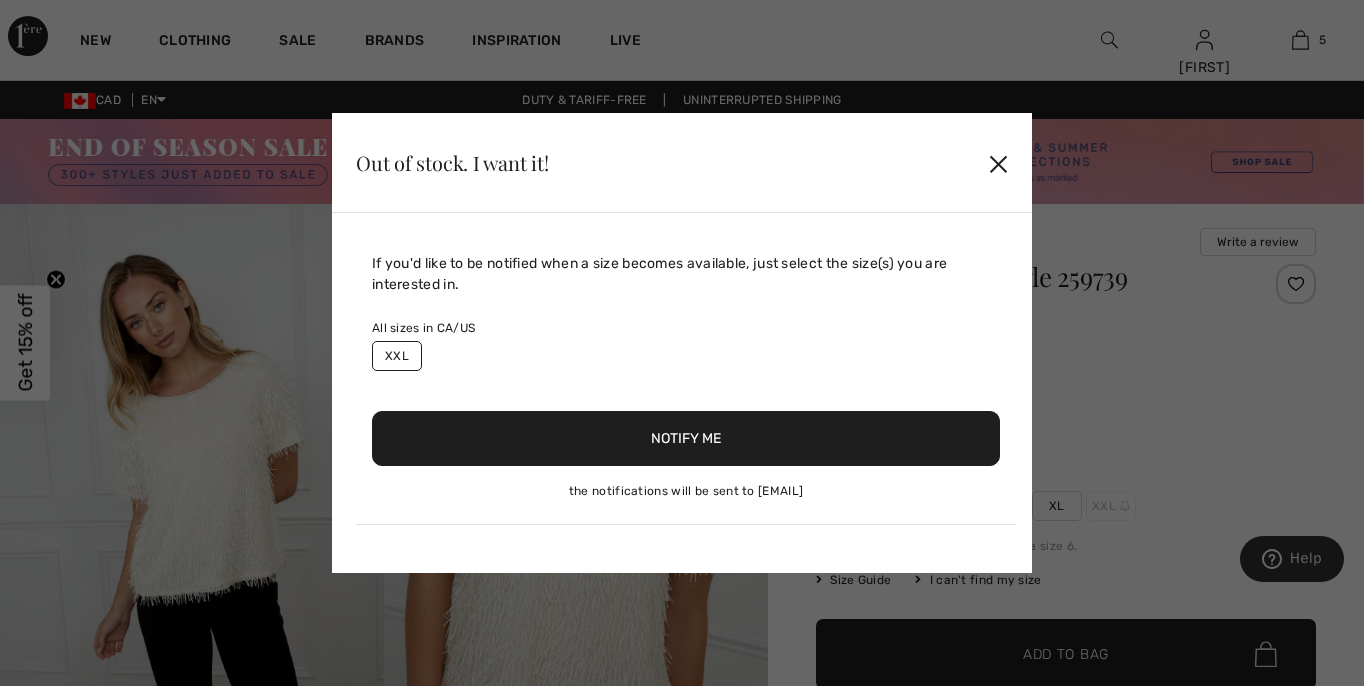 click on "Out of stock. I want it! ✕" at bounding box center [682, 163] 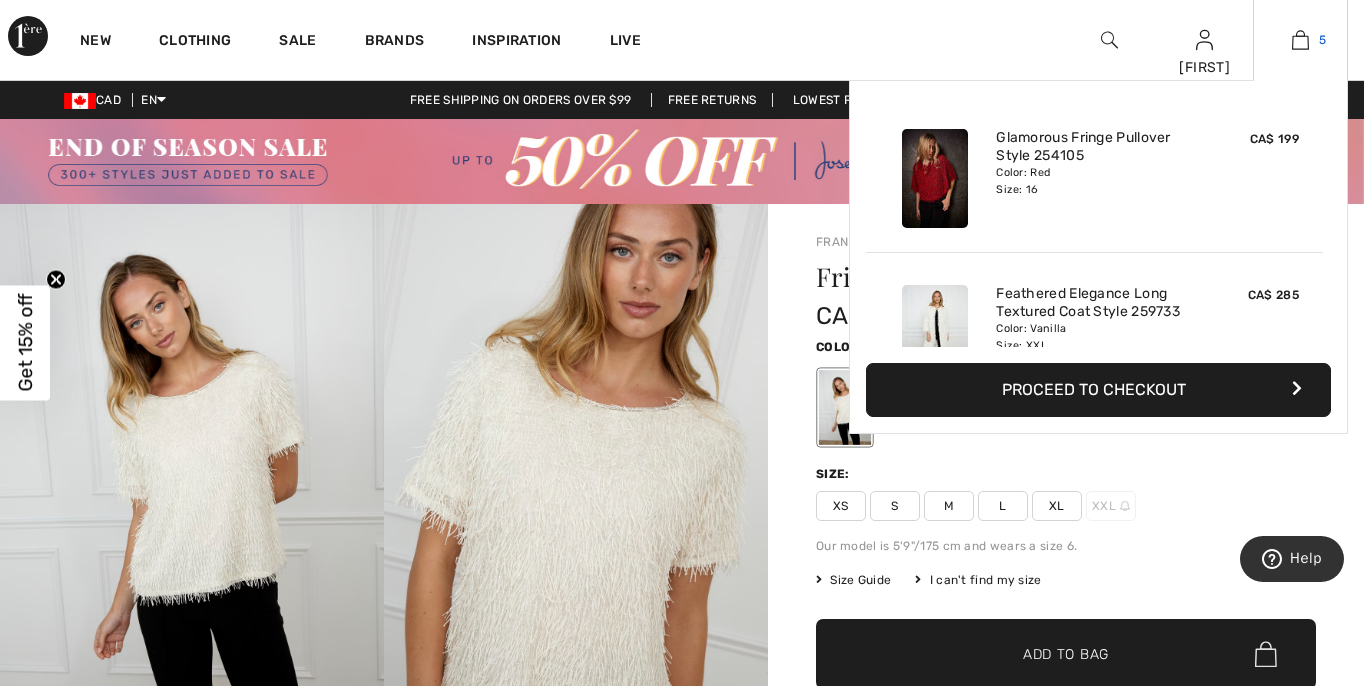 click at bounding box center (1300, 40) 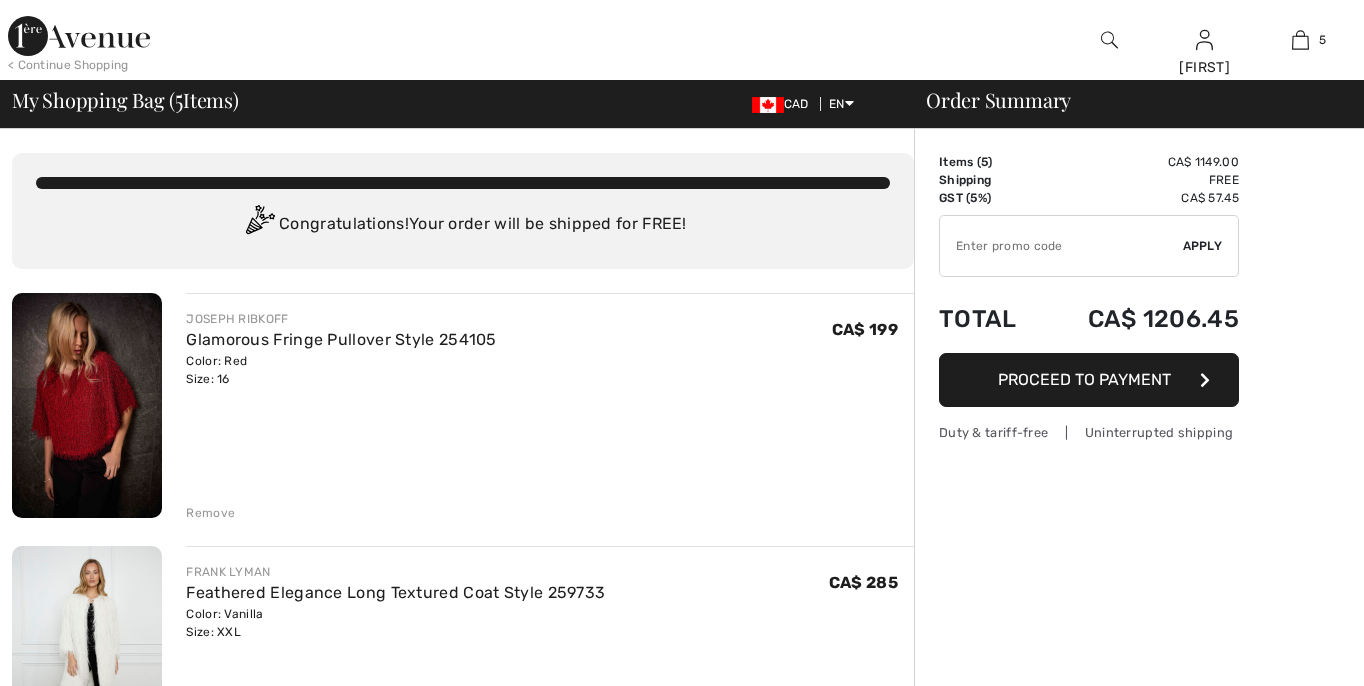 scroll, scrollTop: 0, scrollLeft: 0, axis: both 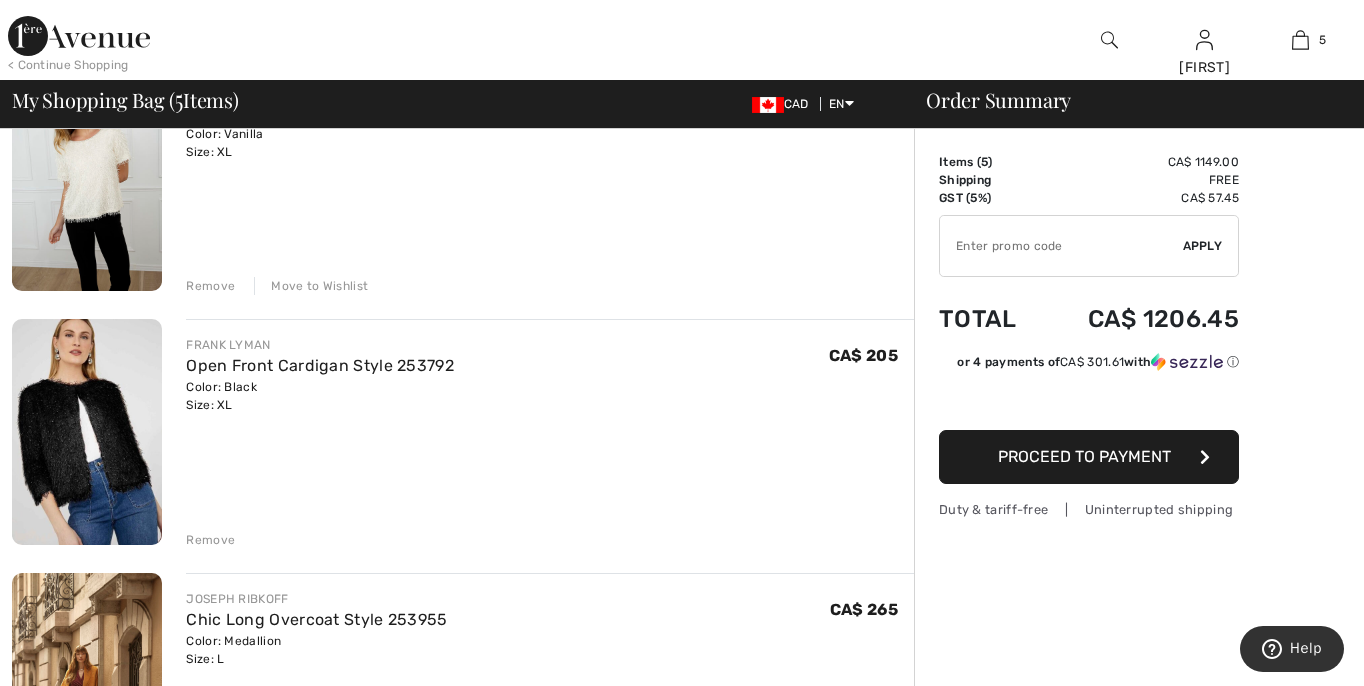 click on "Remove" at bounding box center [210, 540] 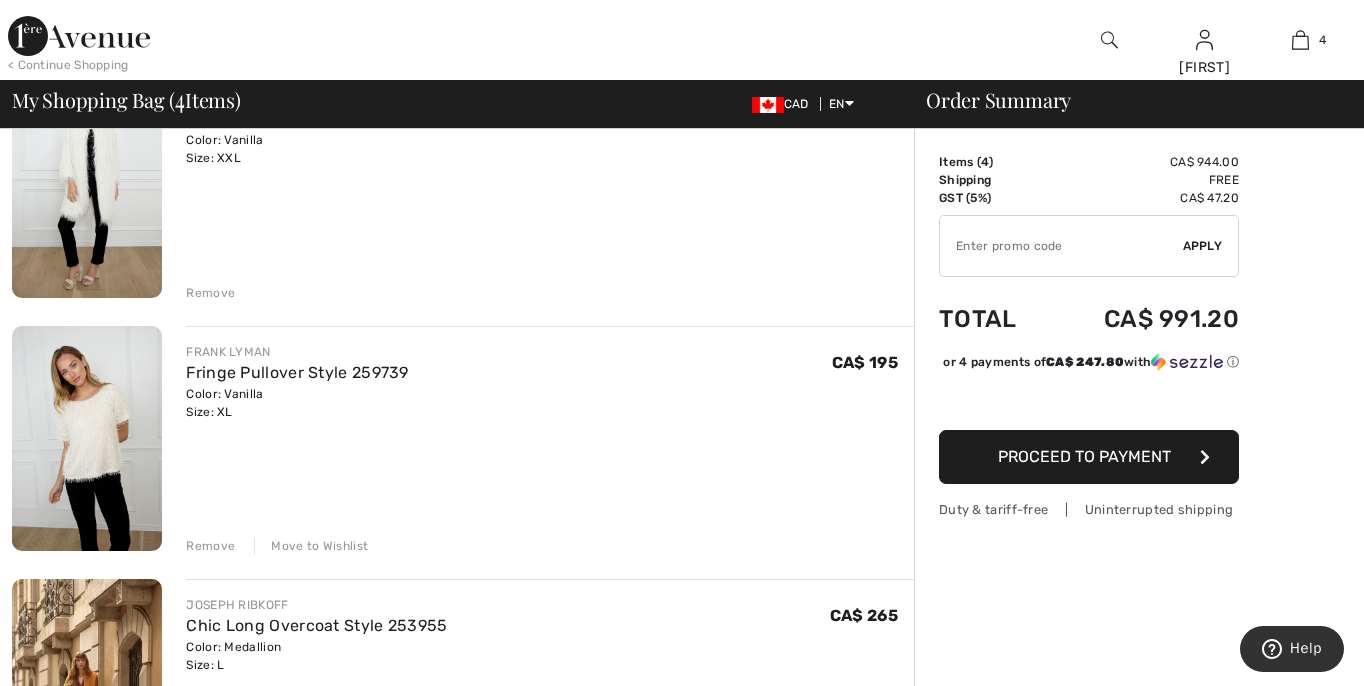 scroll, scrollTop: 470, scrollLeft: 0, axis: vertical 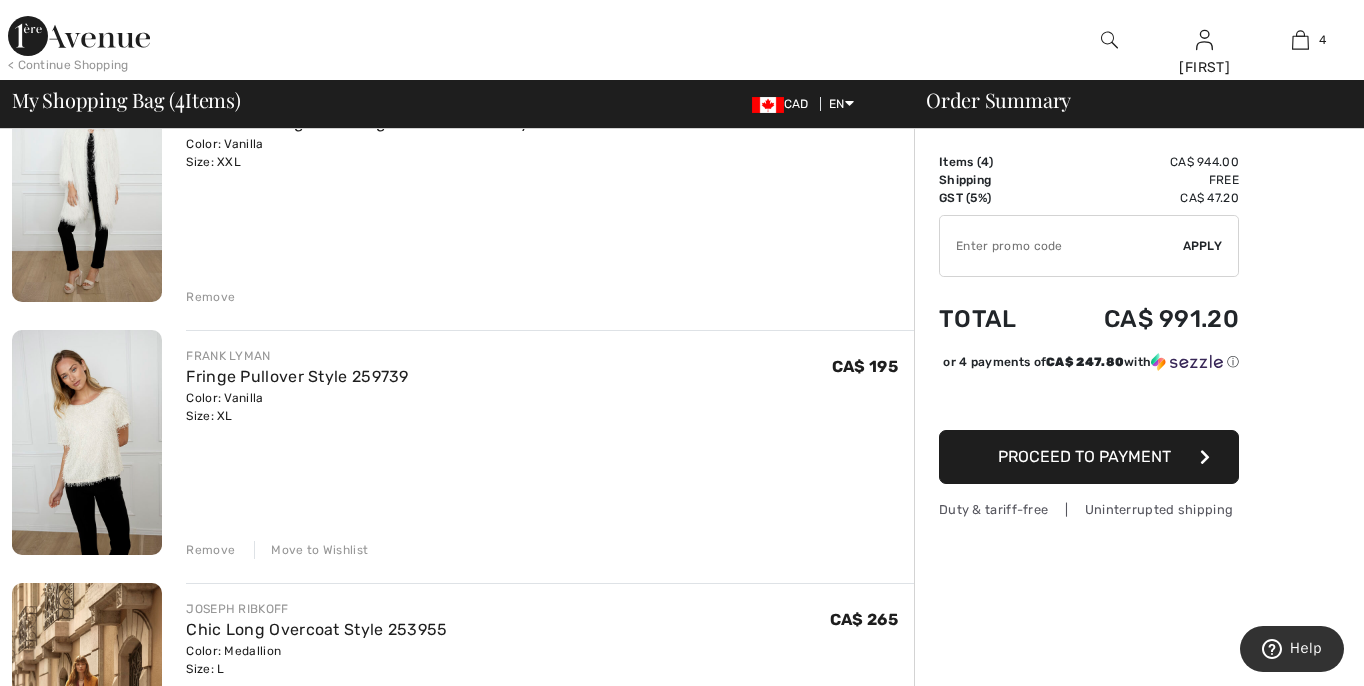 click on "Move to Wishlist" at bounding box center [311, 550] 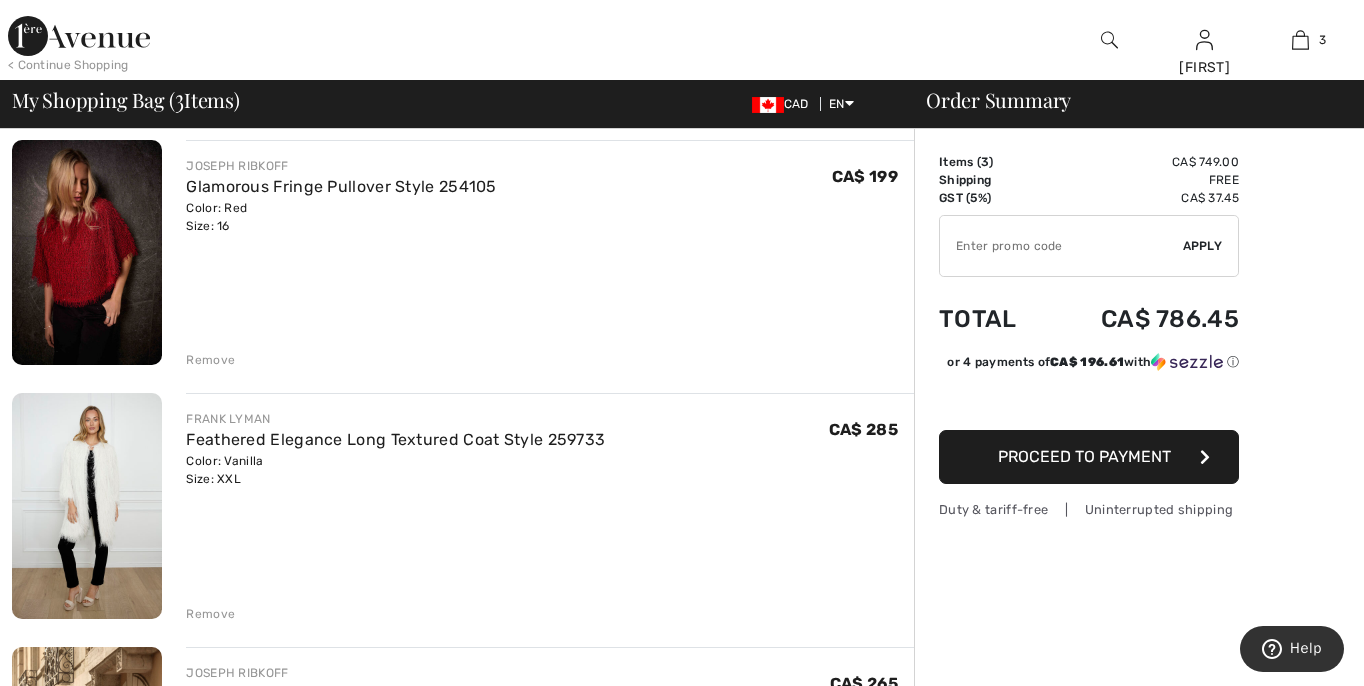 scroll, scrollTop: 112, scrollLeft: 0, axis: vertical 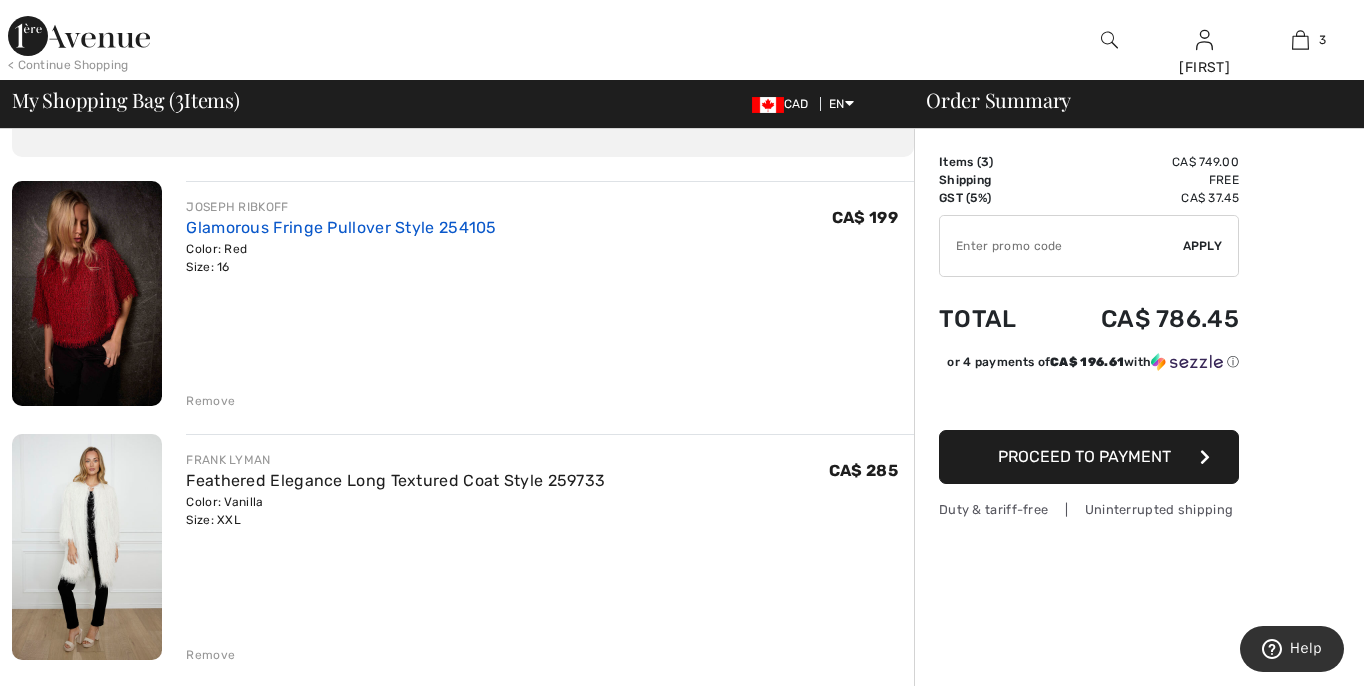 click on "Glamorous Fringe Pullover Style 254105" at bounding box center [341, 227] 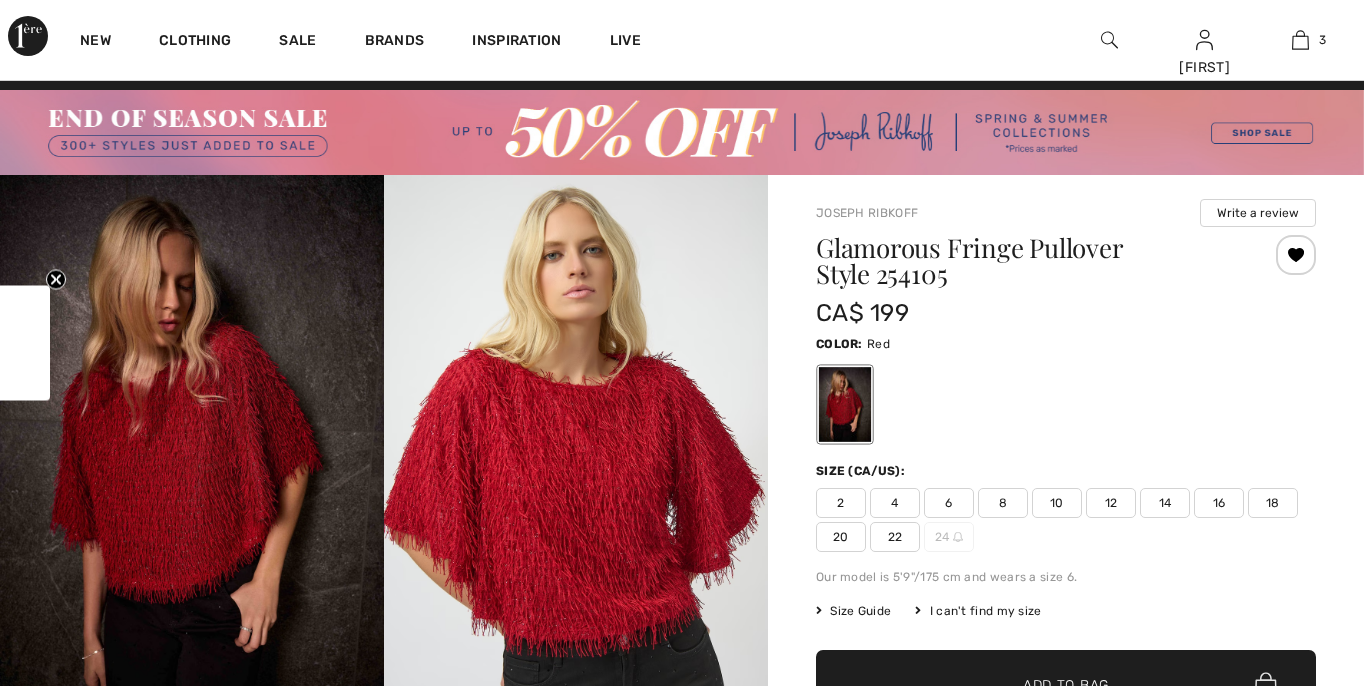 scroll, scrollTop: 0, scrollLeft: 0, axis: both 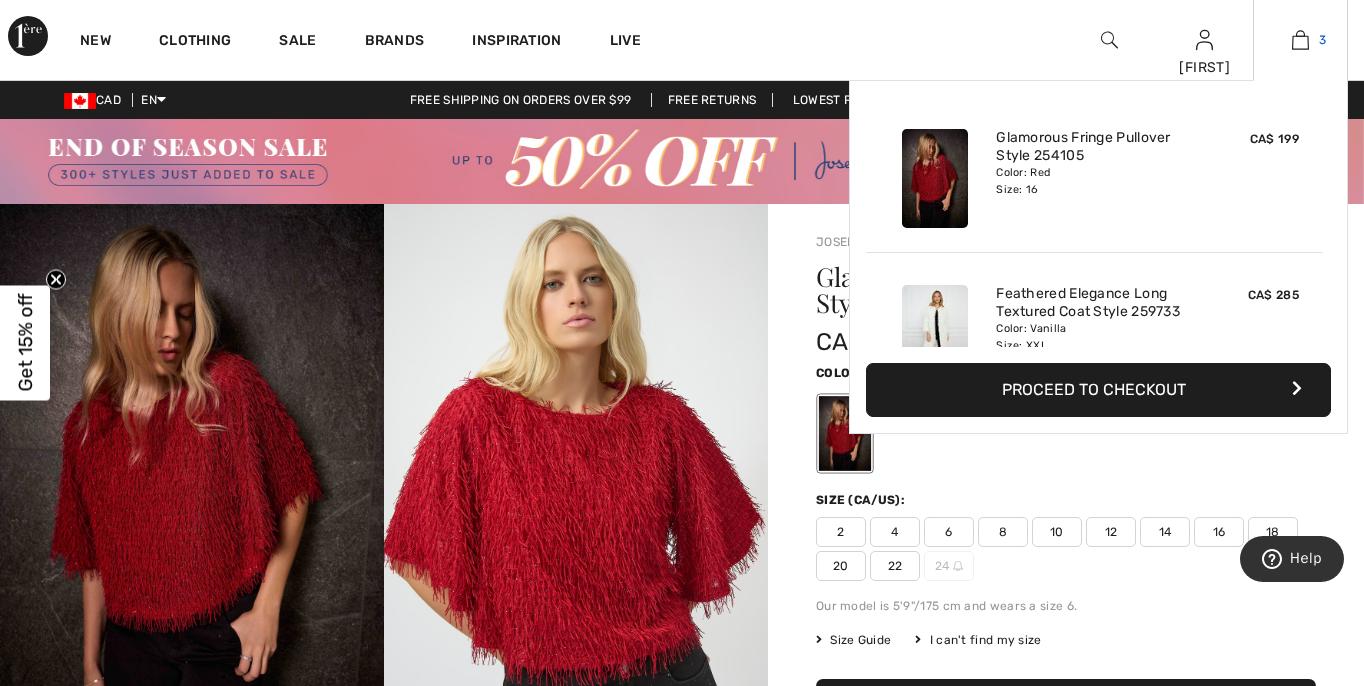 click on "3" at bounding box center [1300, 40] 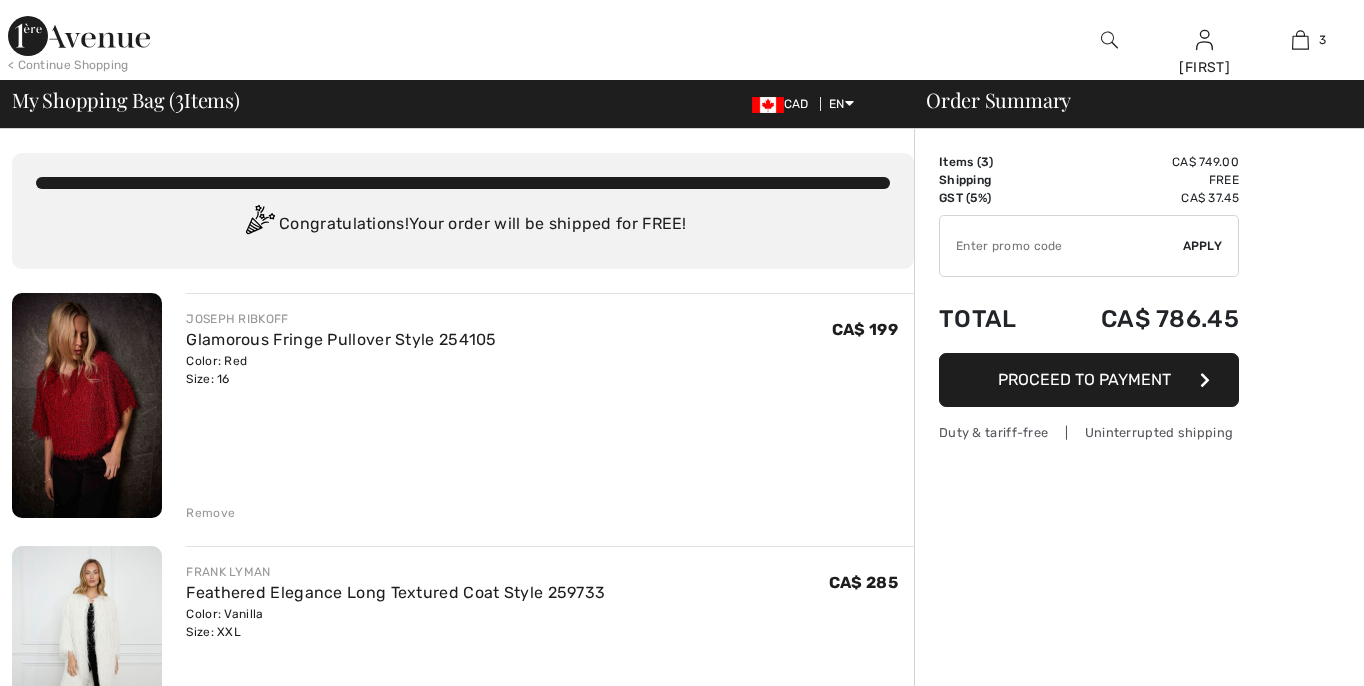 scroll, scrollTop: 0, scrollLeft: 0, axis: both 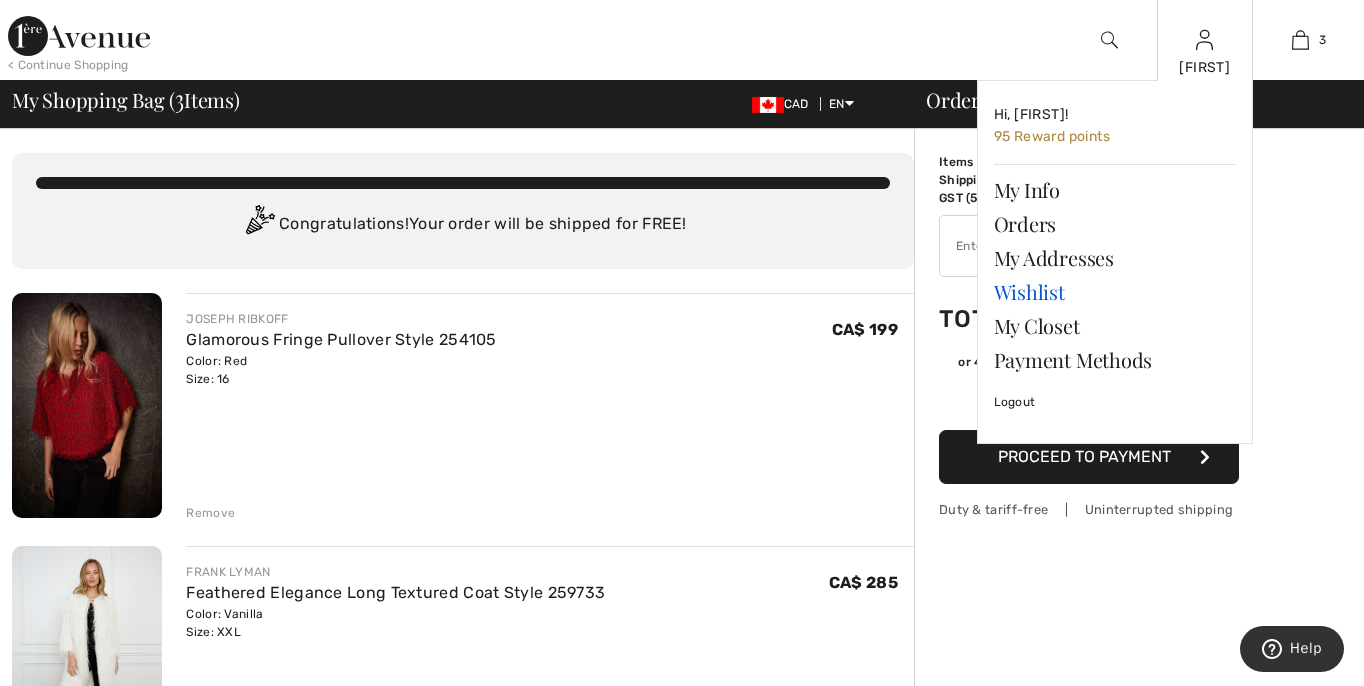 click on "Wishlist" at bounding box center [1115, 292] 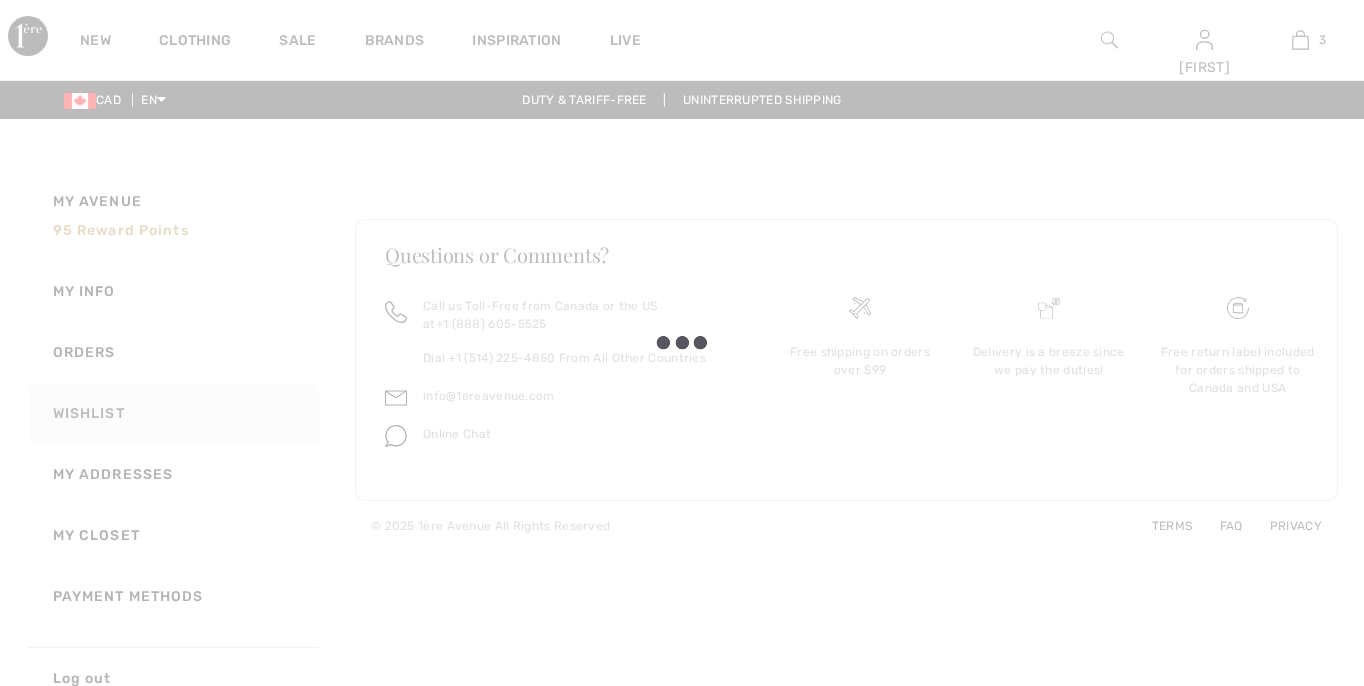 scroll, scrollTop: 0, scrollLeft: 0, axis: both 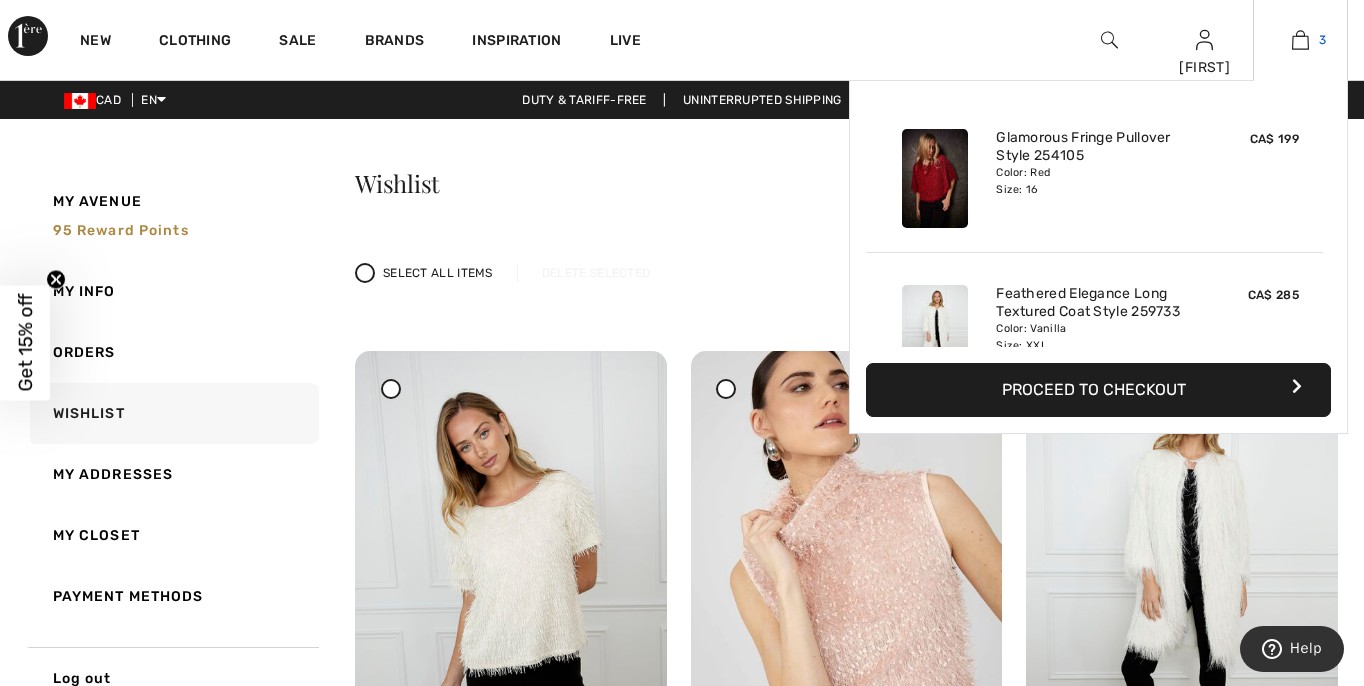 click at bounding box center [1300, 40] 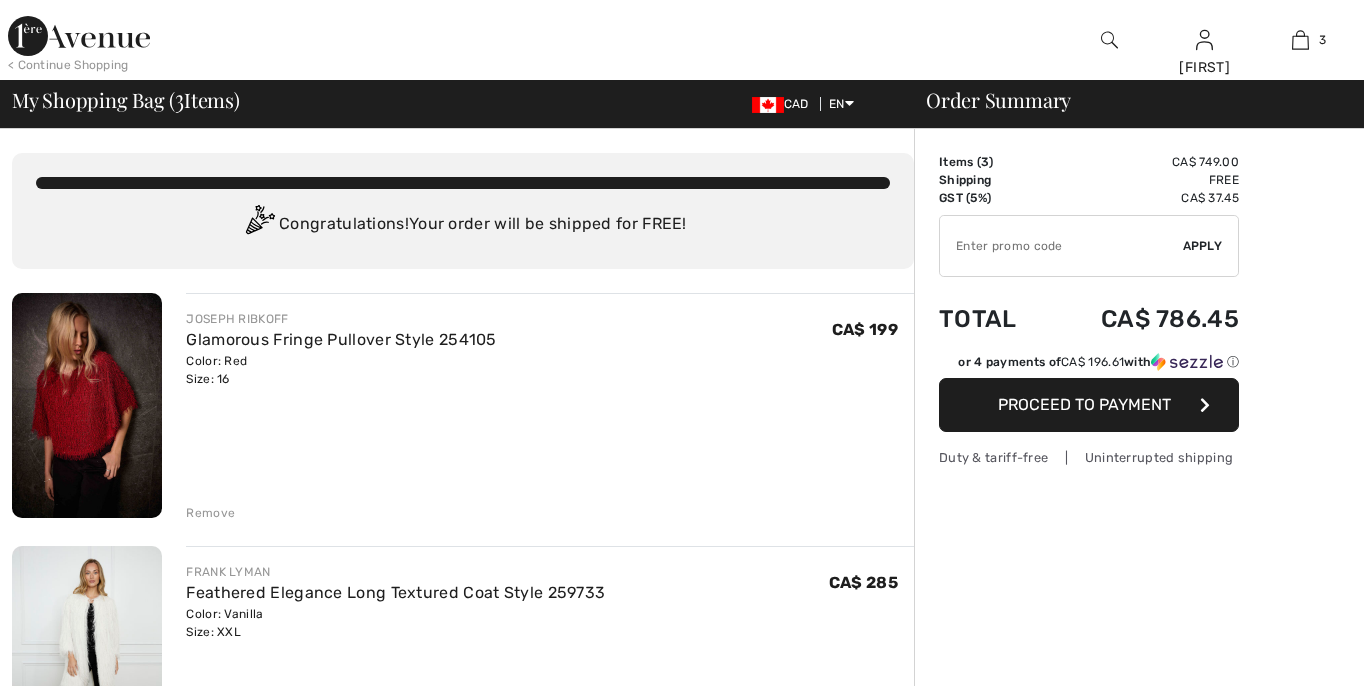 scroll, scrollTop: 0, scrollLeft: 0, axis: both 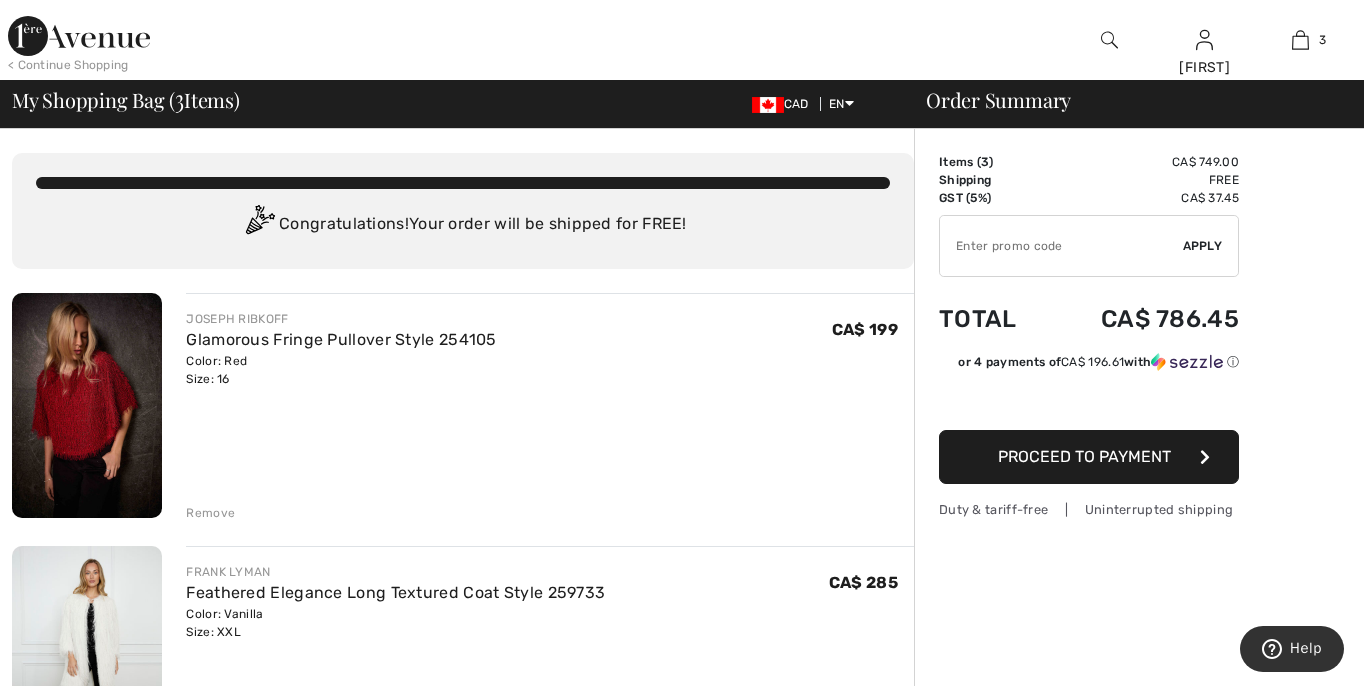 click on "Remove" at bounding box center (210, 513) 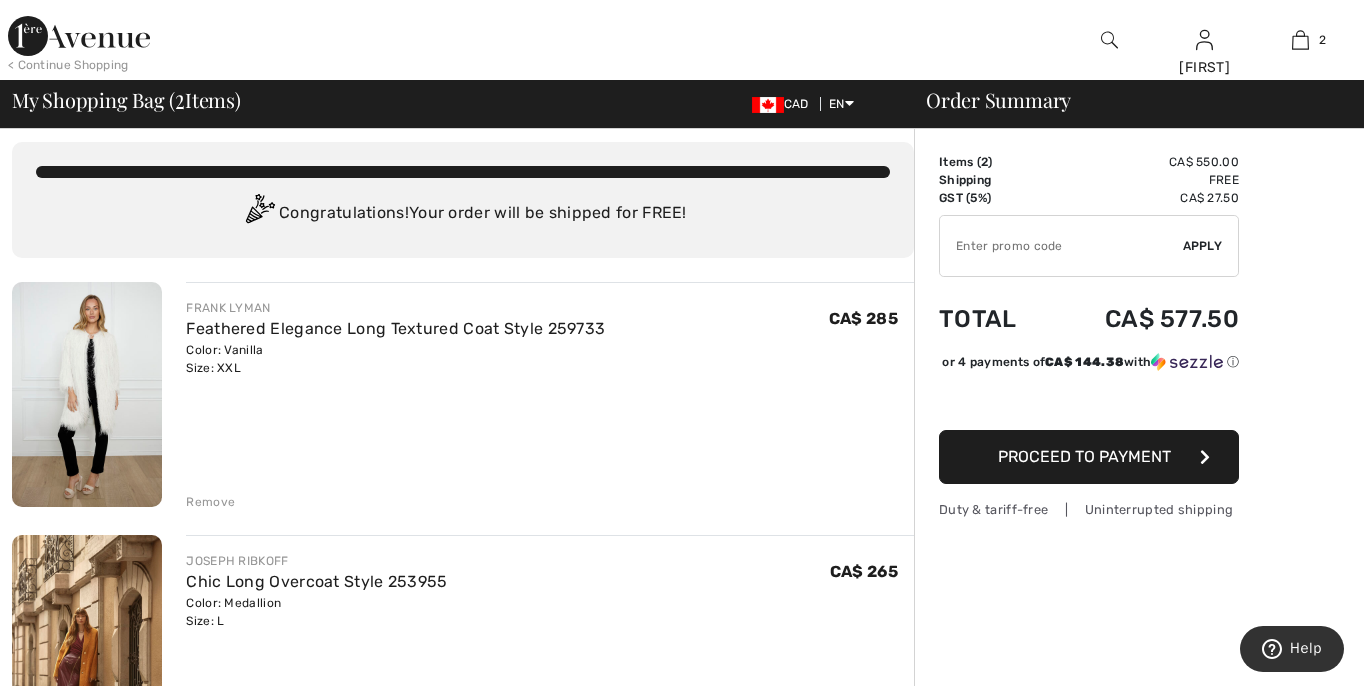 scroll, scrollTop: 12, scrollLeft: 0, axis: vertical 